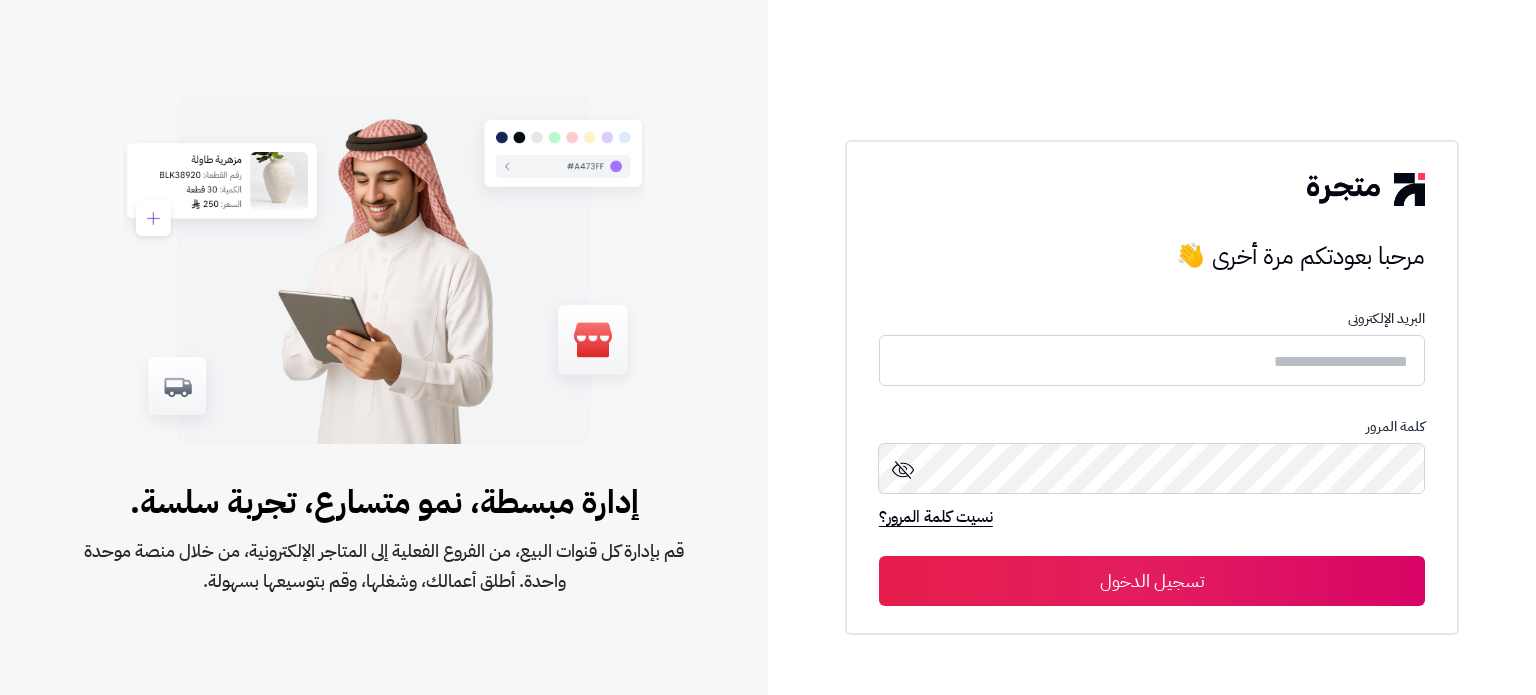 scroll, scrollTop: 0, scrollLeft: 0, axis: both 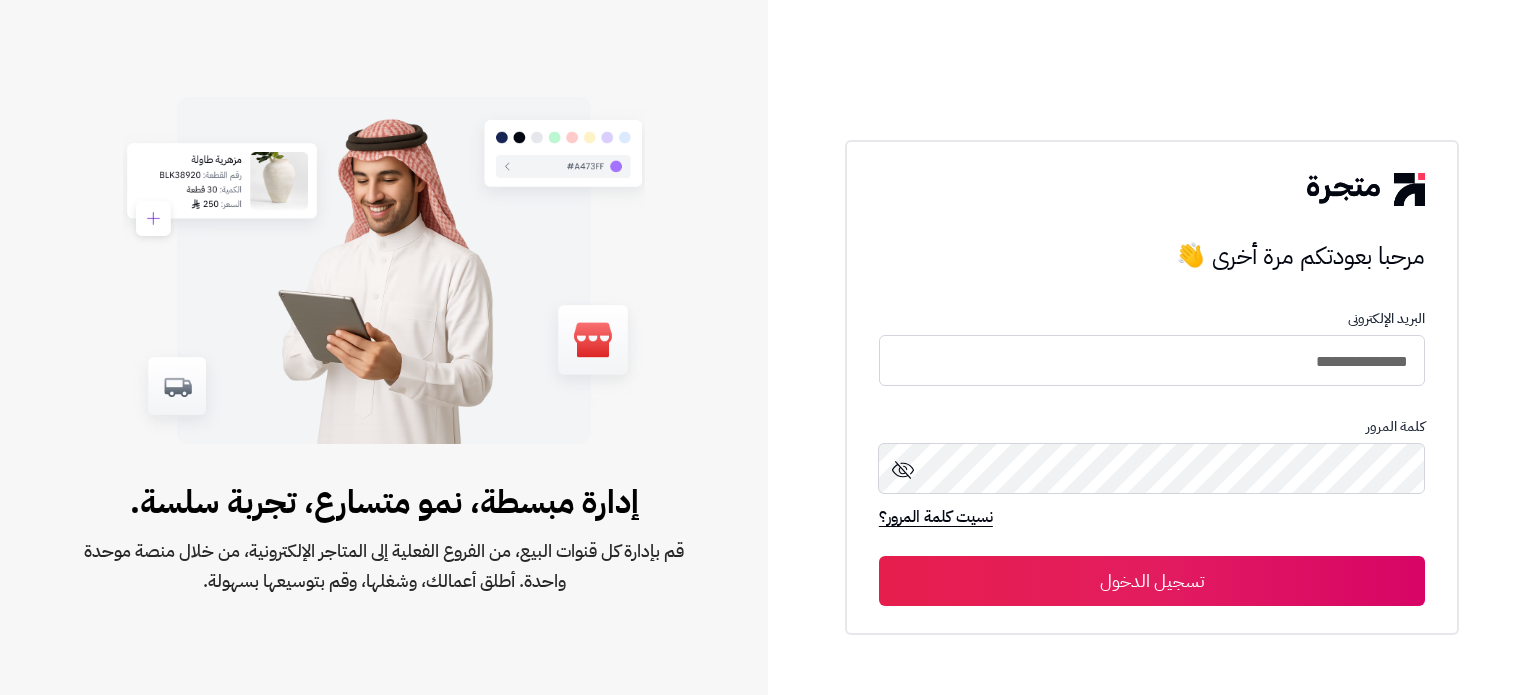 click on "**********" at bounding box center (1152, 360) 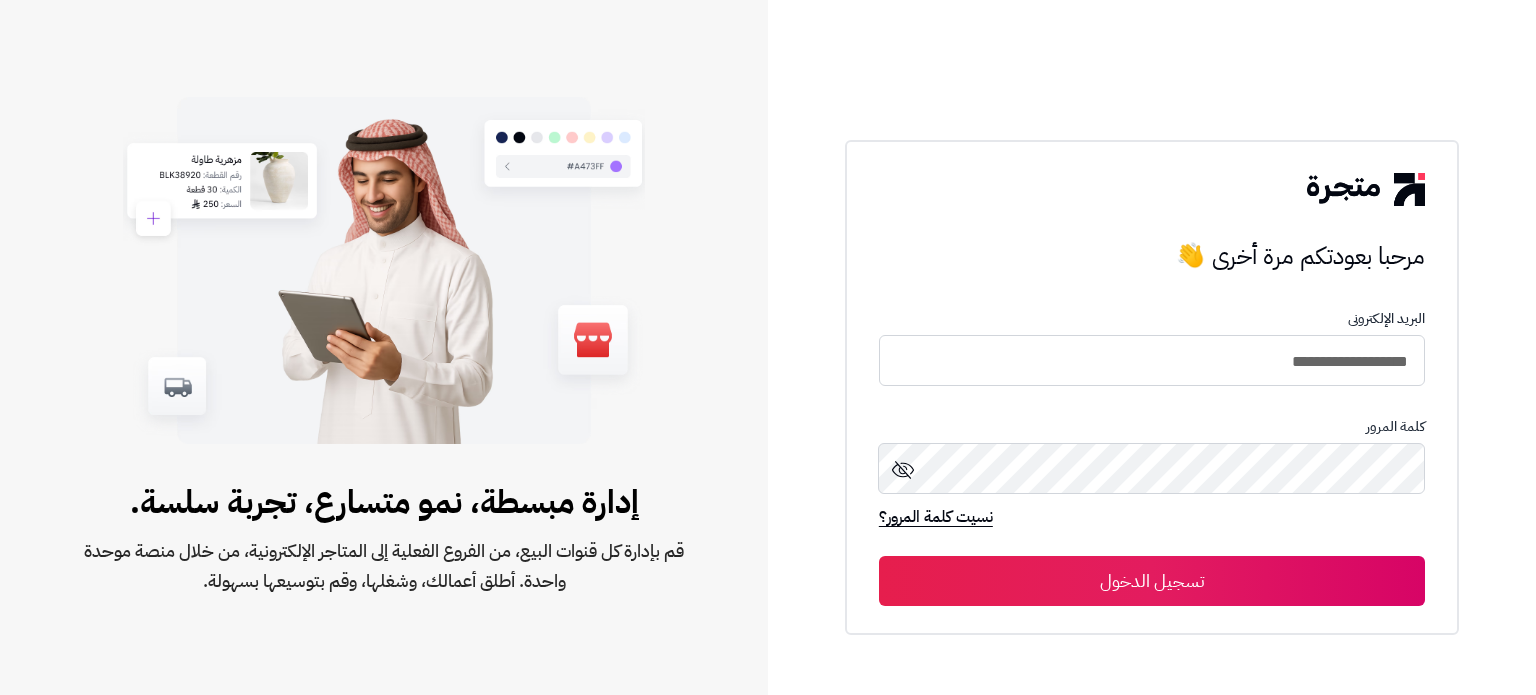 type on "**********" 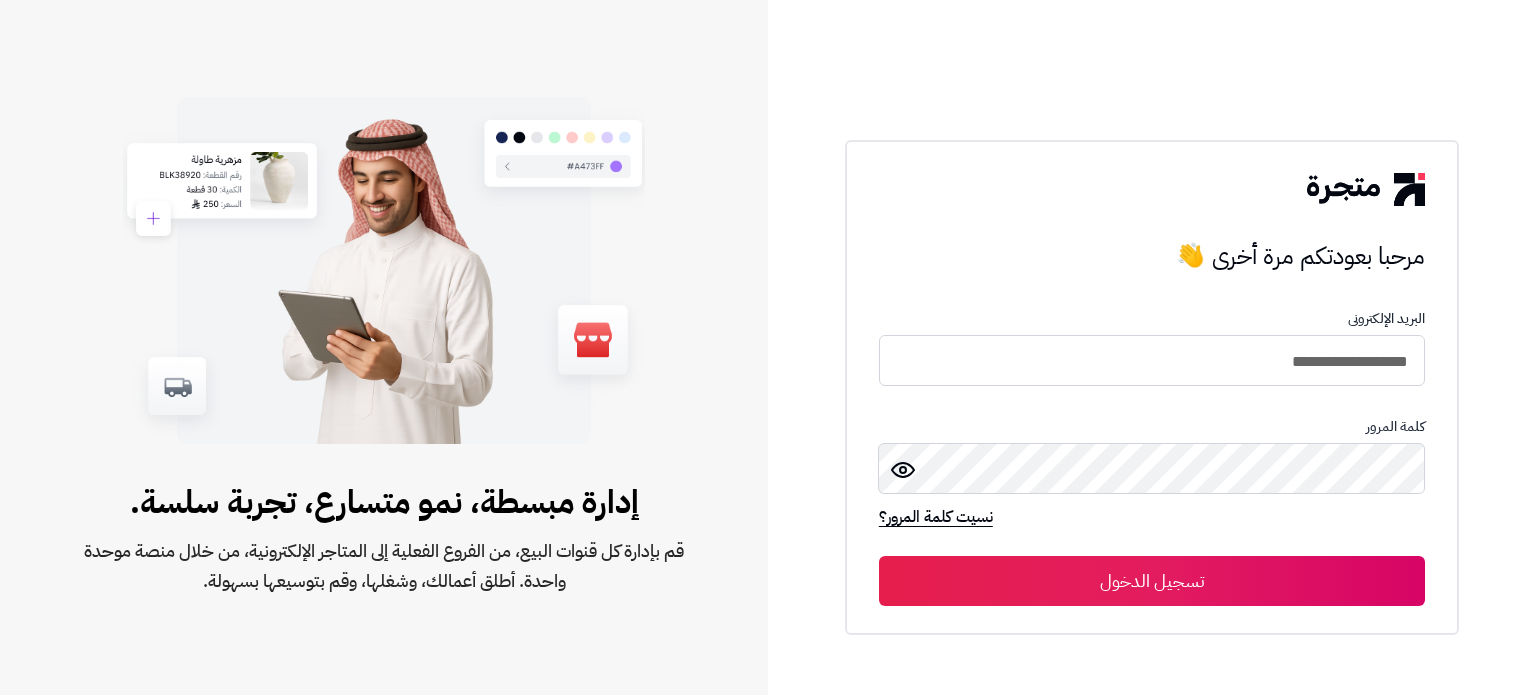 click on "تسجيل الدخول" at bounding box center (1152, 581) 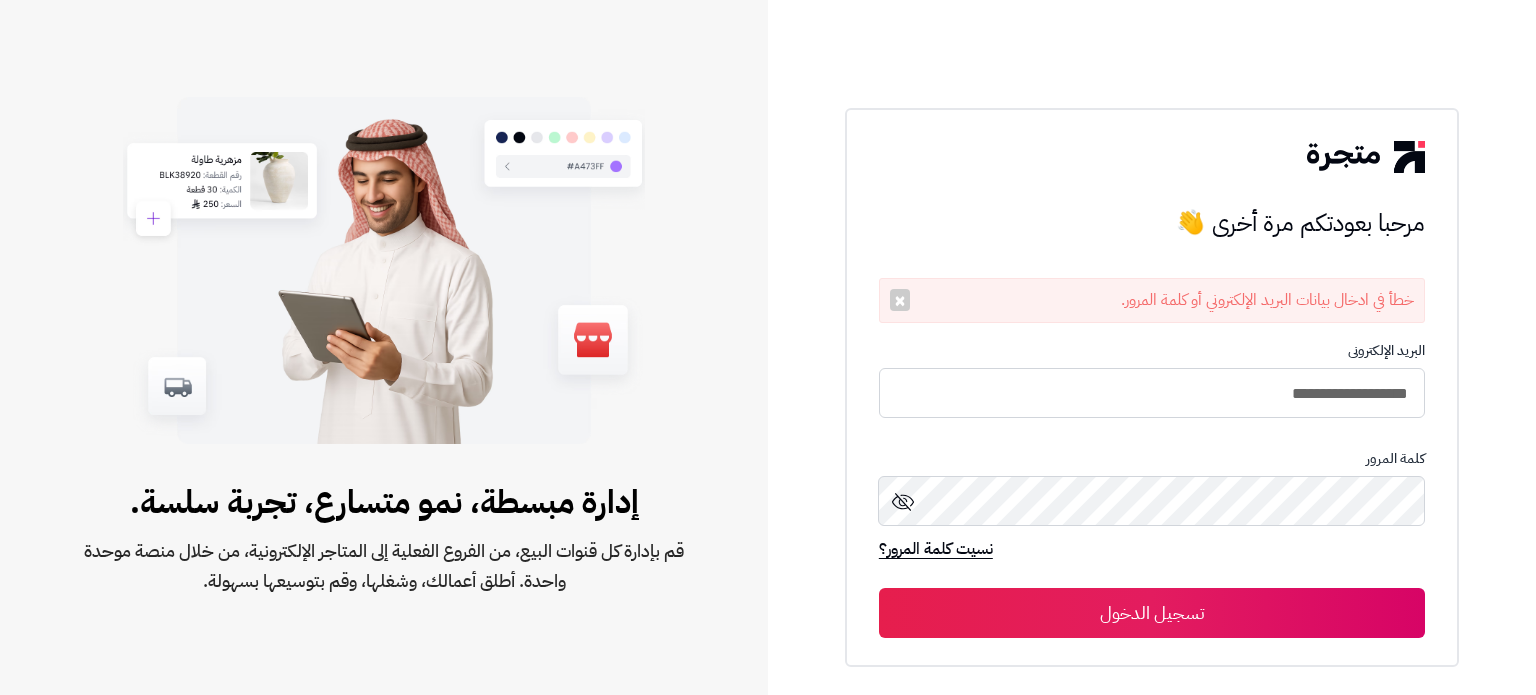 scroll, scrollTop: 0, scrollLeft: 0, axis: both 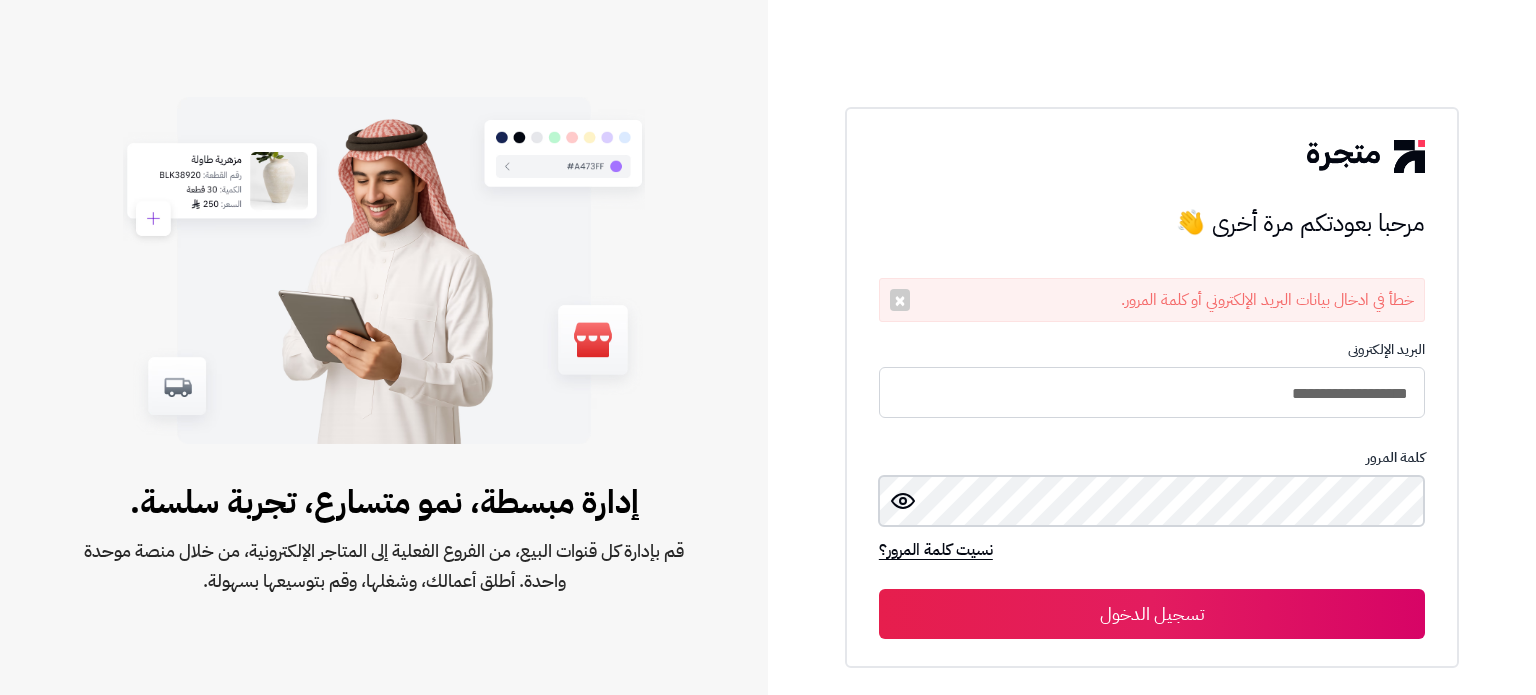 click on "تسجيل الدخول" at bounding box center (1152, 614) 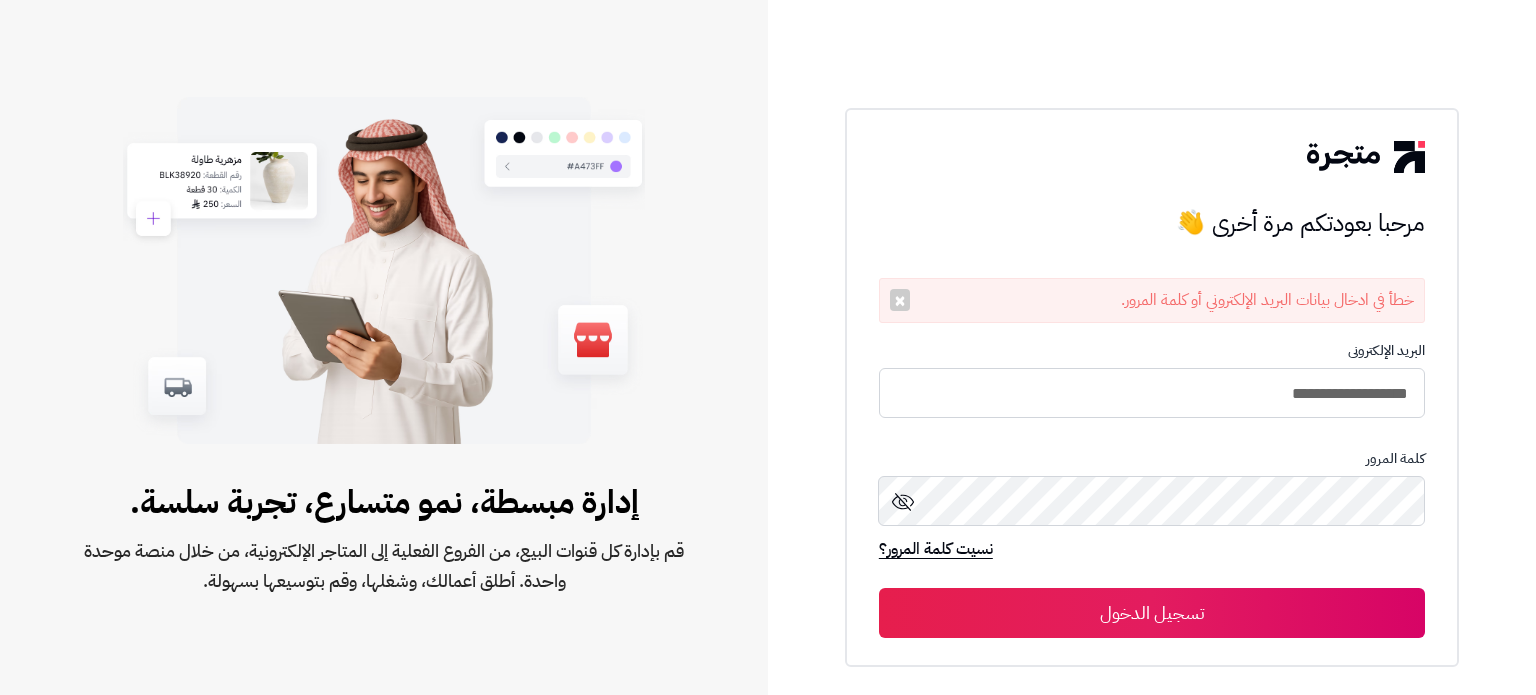 scroll, scrollTop: 0, scrollLeft: 0, axis: both 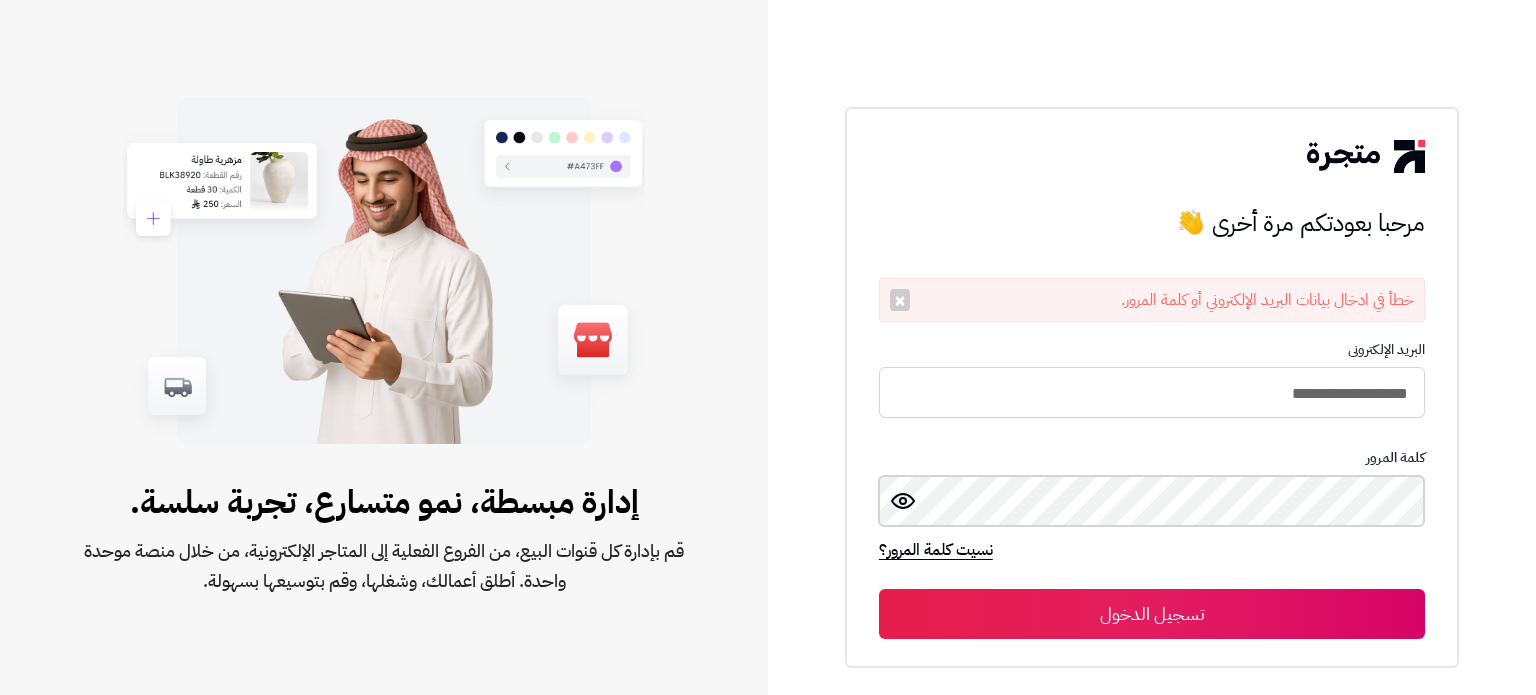 click on "تسجيل الدخول" at bounding box center [1152, 614] 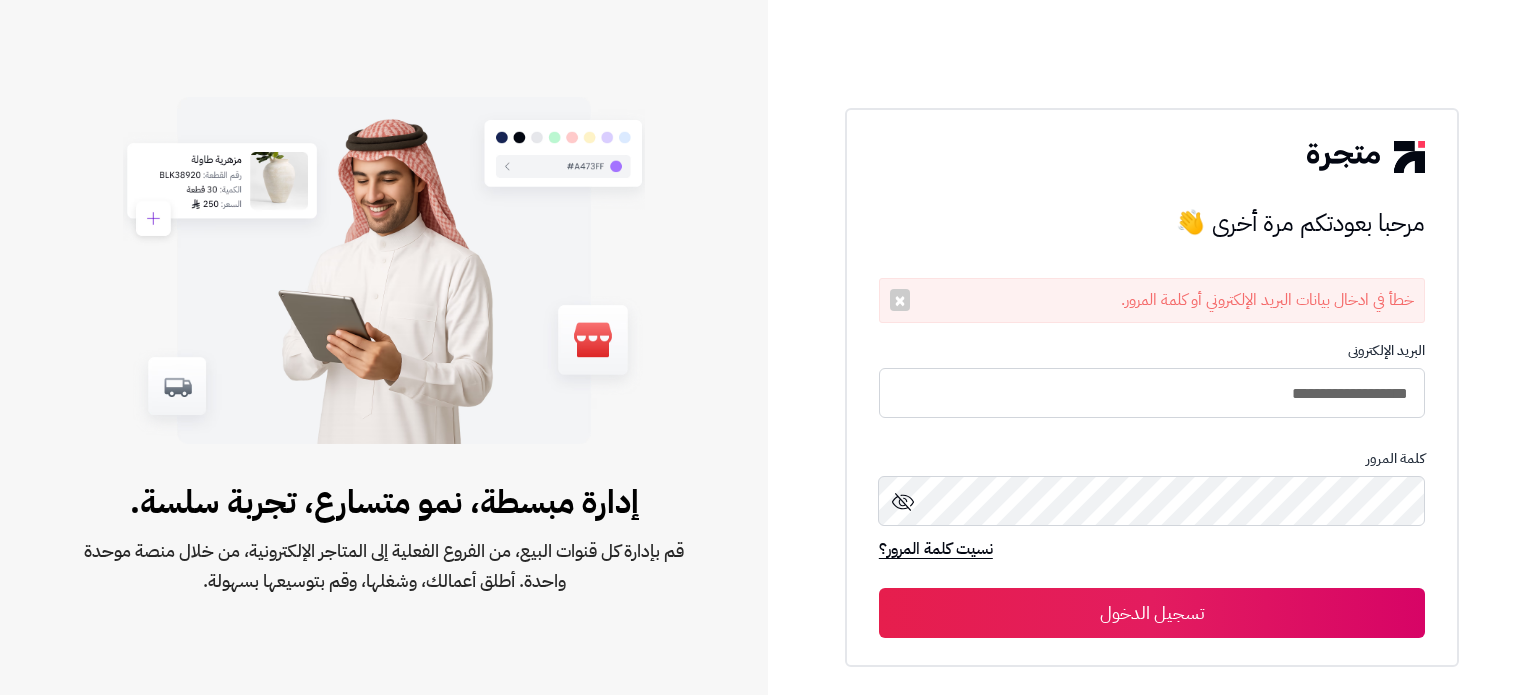 scroll, scrollTop: 0, scrollLeft: 0, axis: both 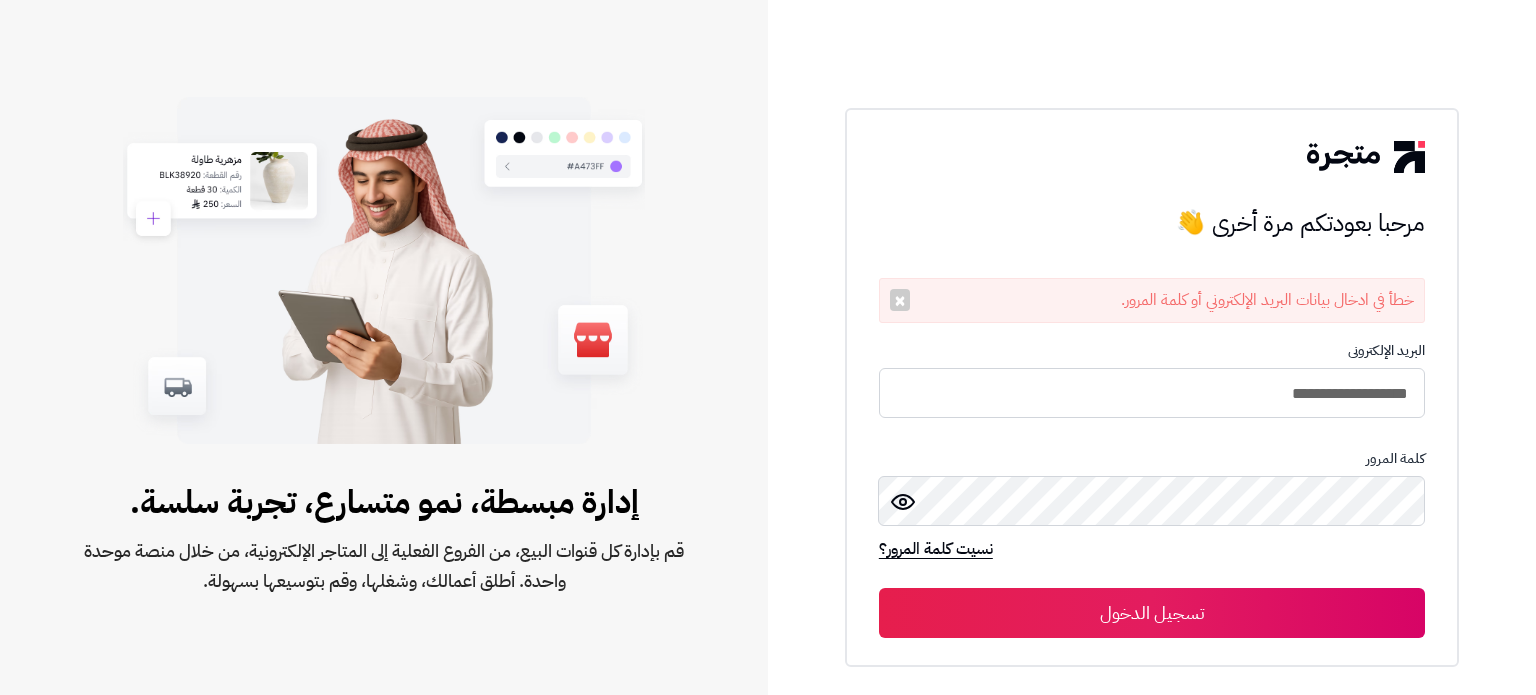 click on "تسجيل الدخول" at bounding box center [1152, 613] 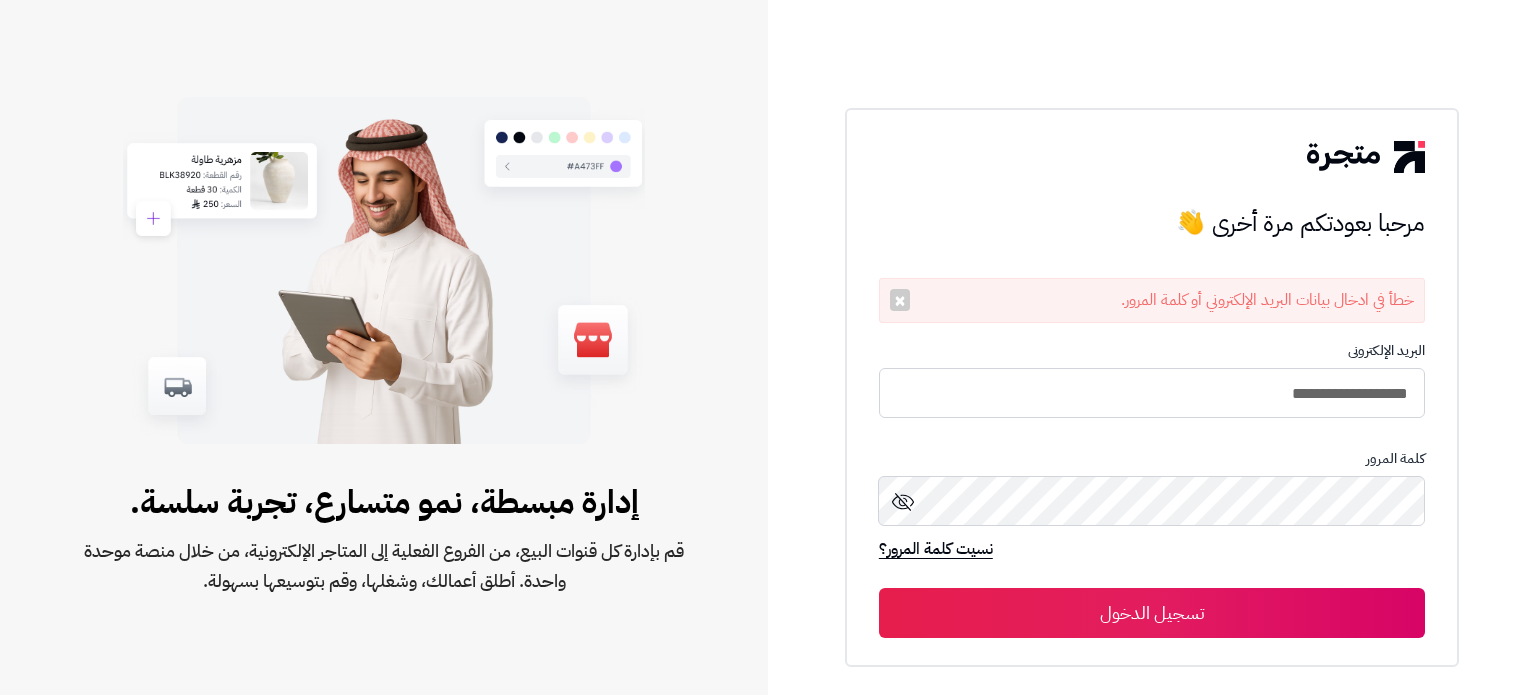 scroll, scrollTop: 0, scrollLeft: 0, axis: both 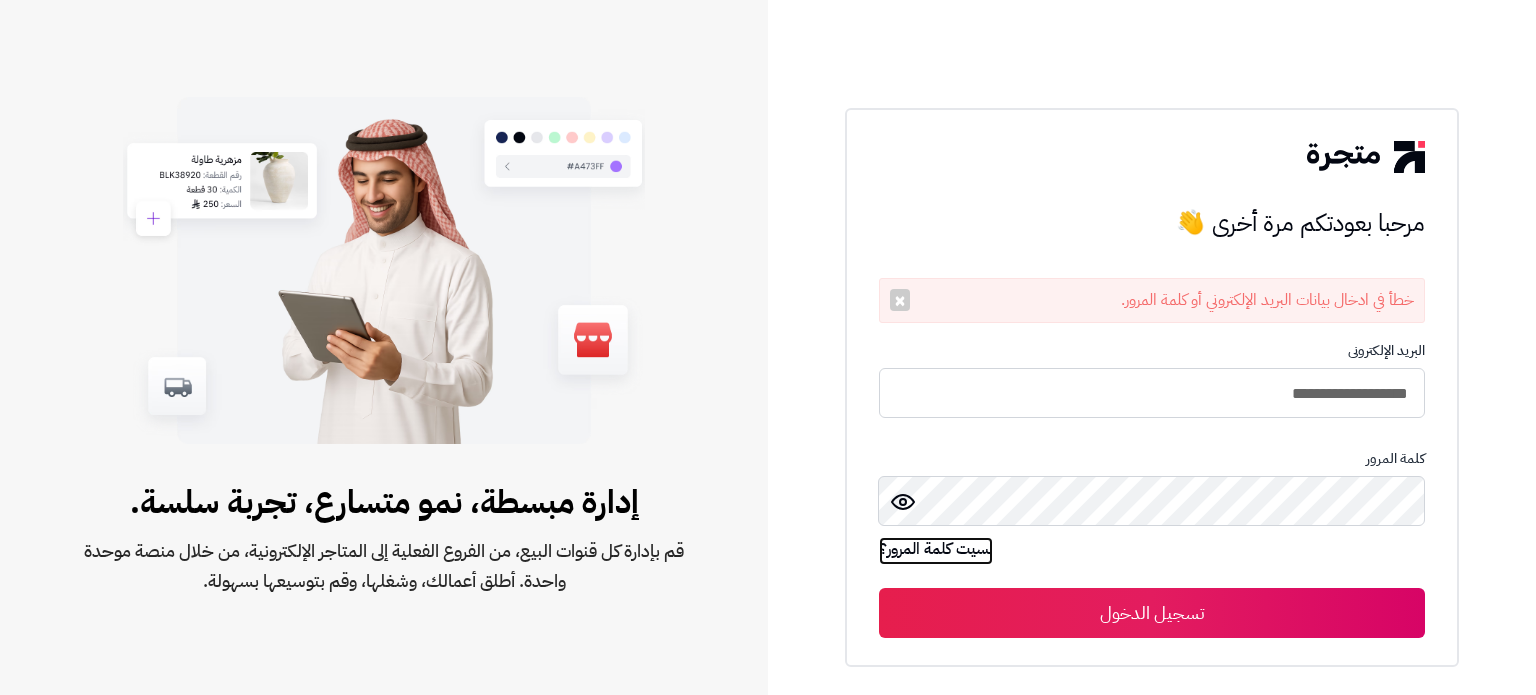 click on "نسيت كلمة المرور؟" at bounding box center (936, 551) 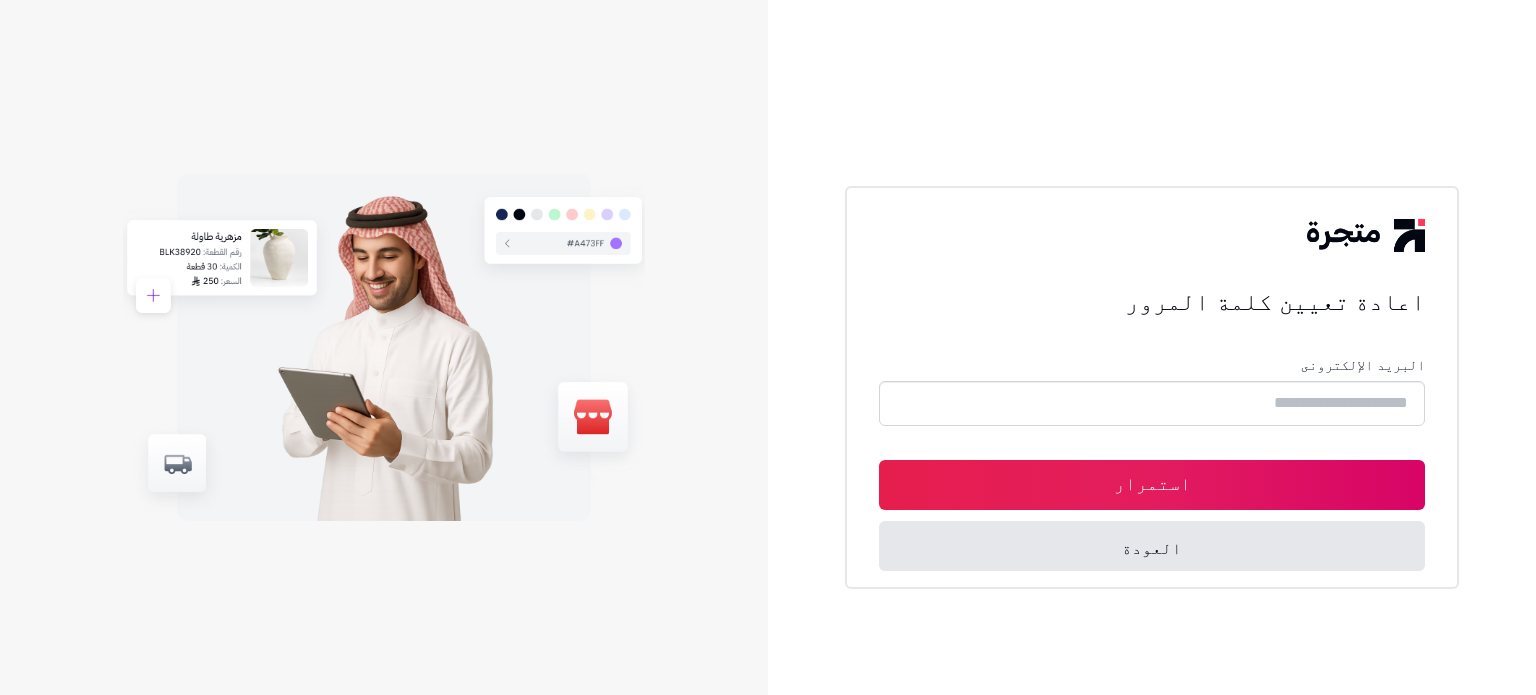 scroll, scrollTop: 0, scrollLeft: 0, axis: both 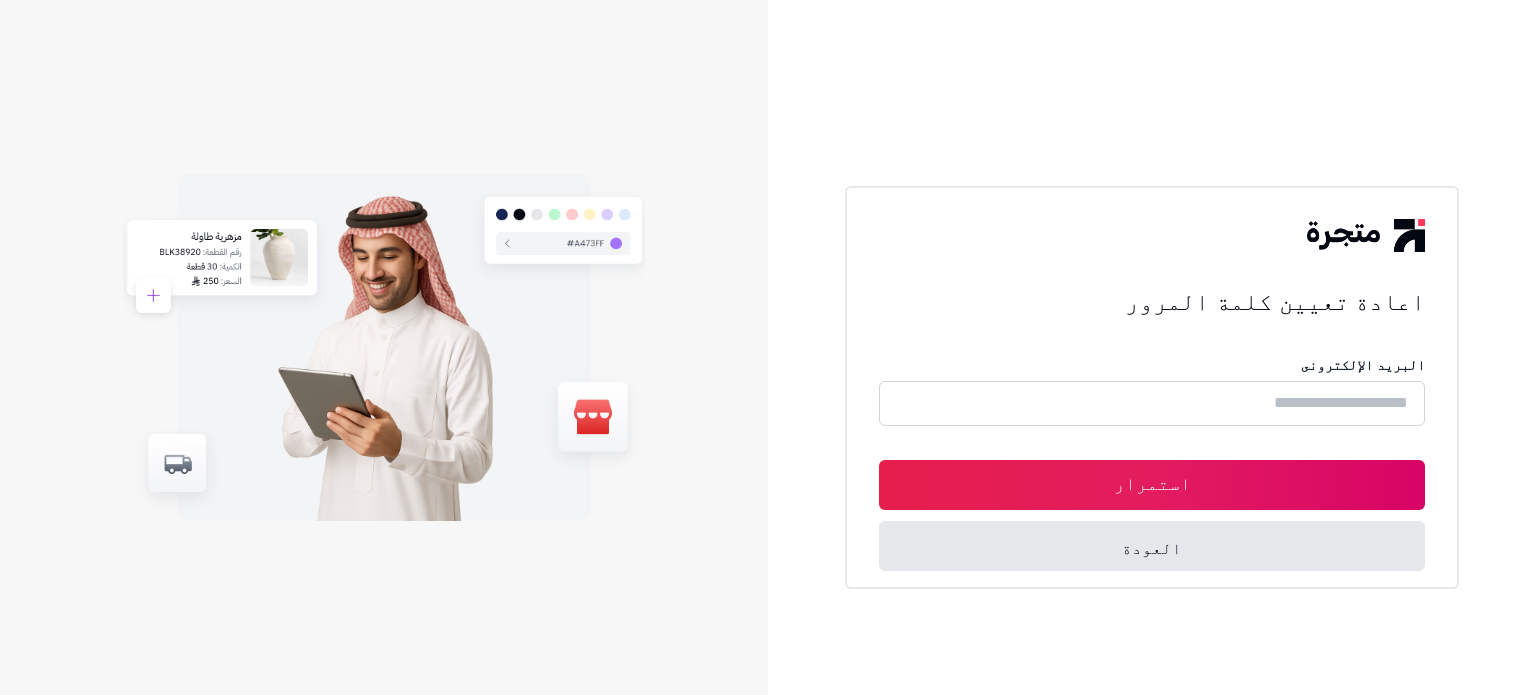 click at bounding box center [1152, 403] 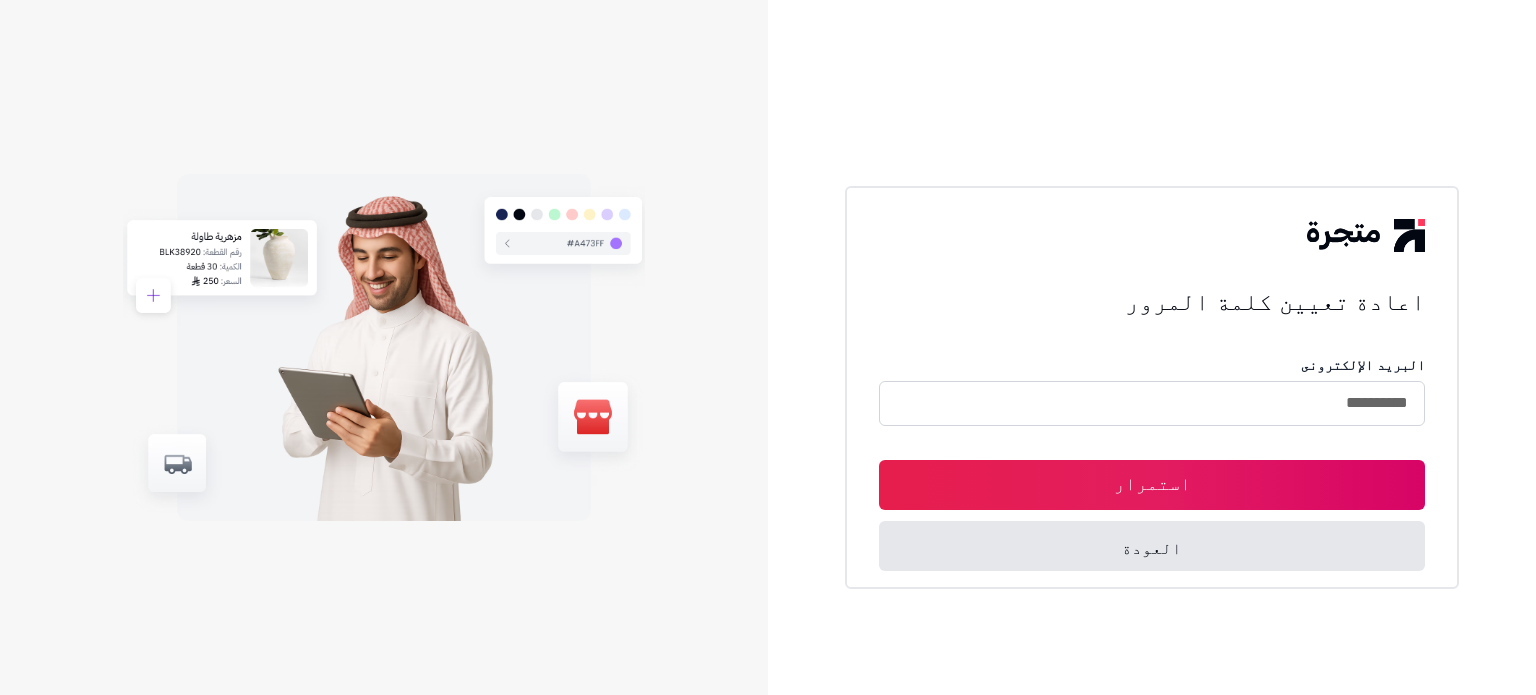 type on "*********" 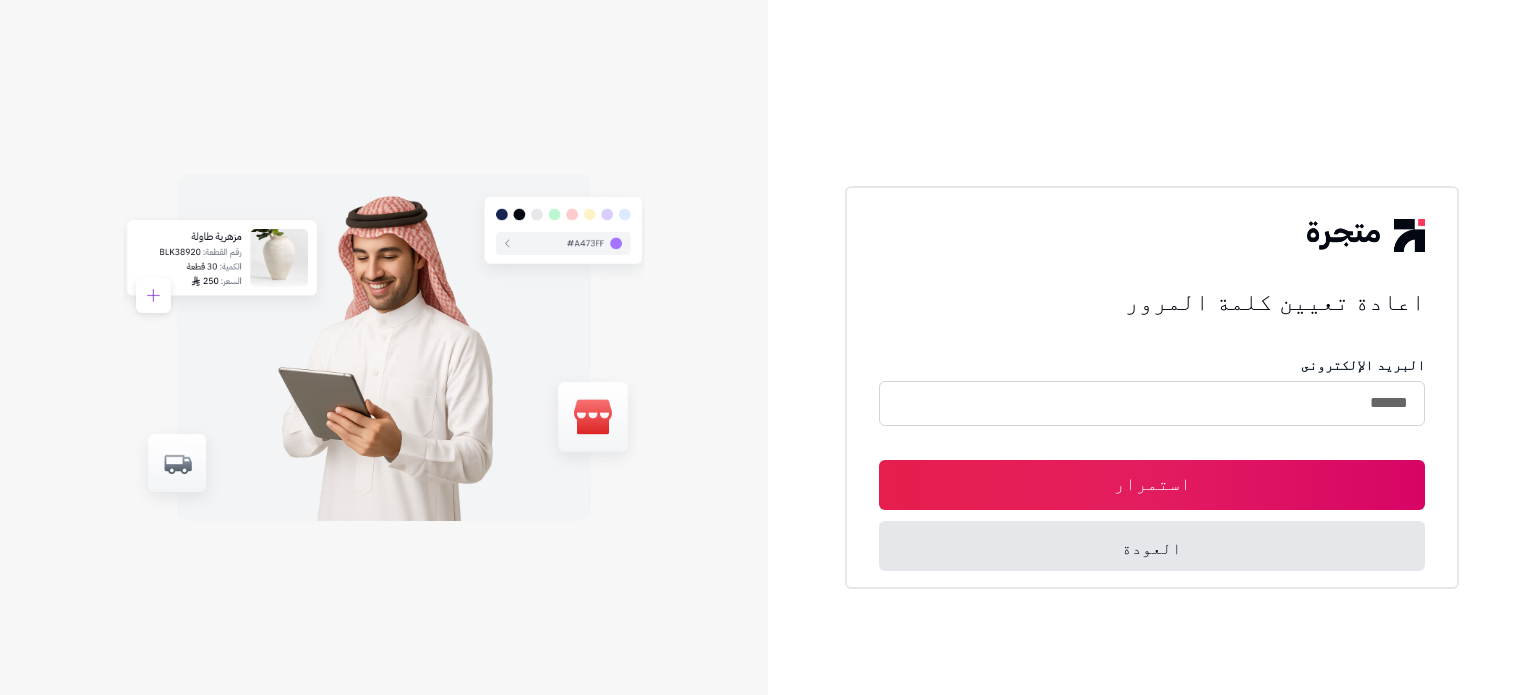 paste on "*********" 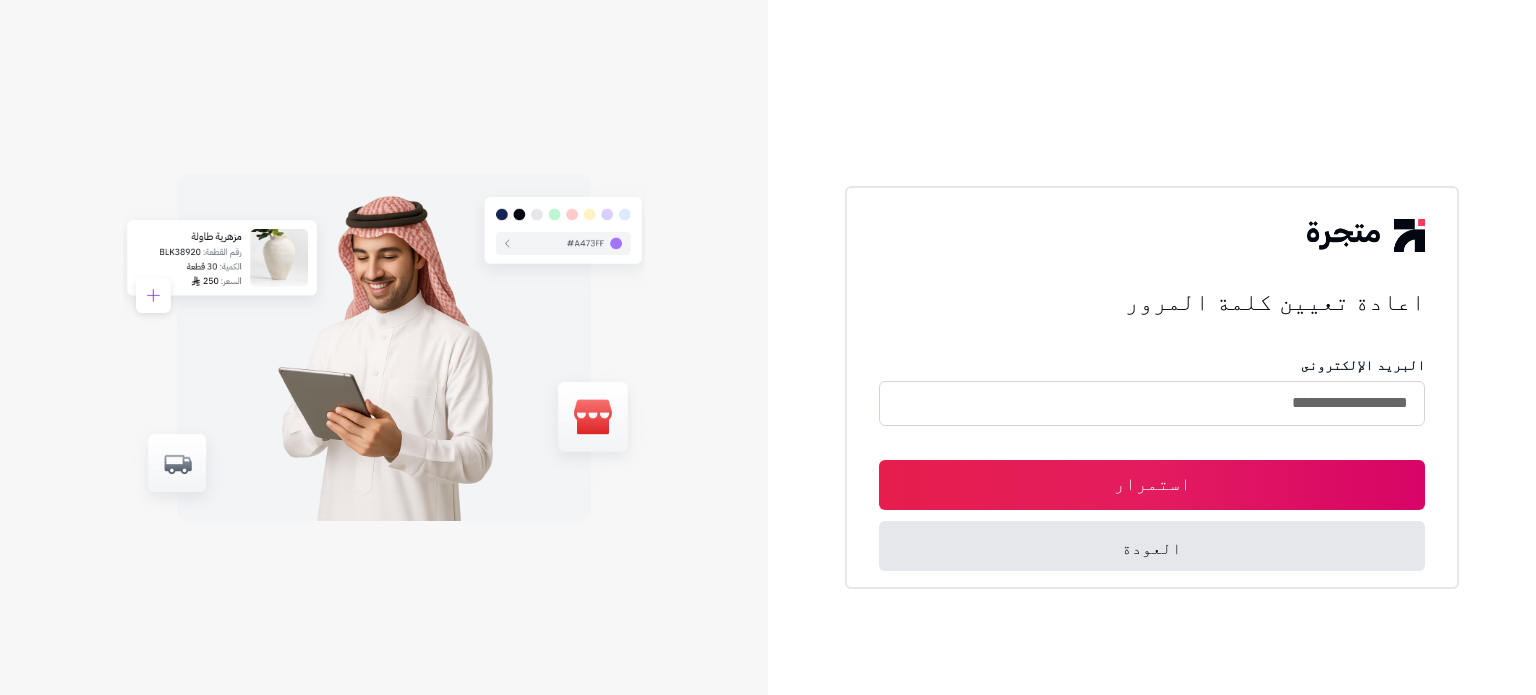 type on "**********" 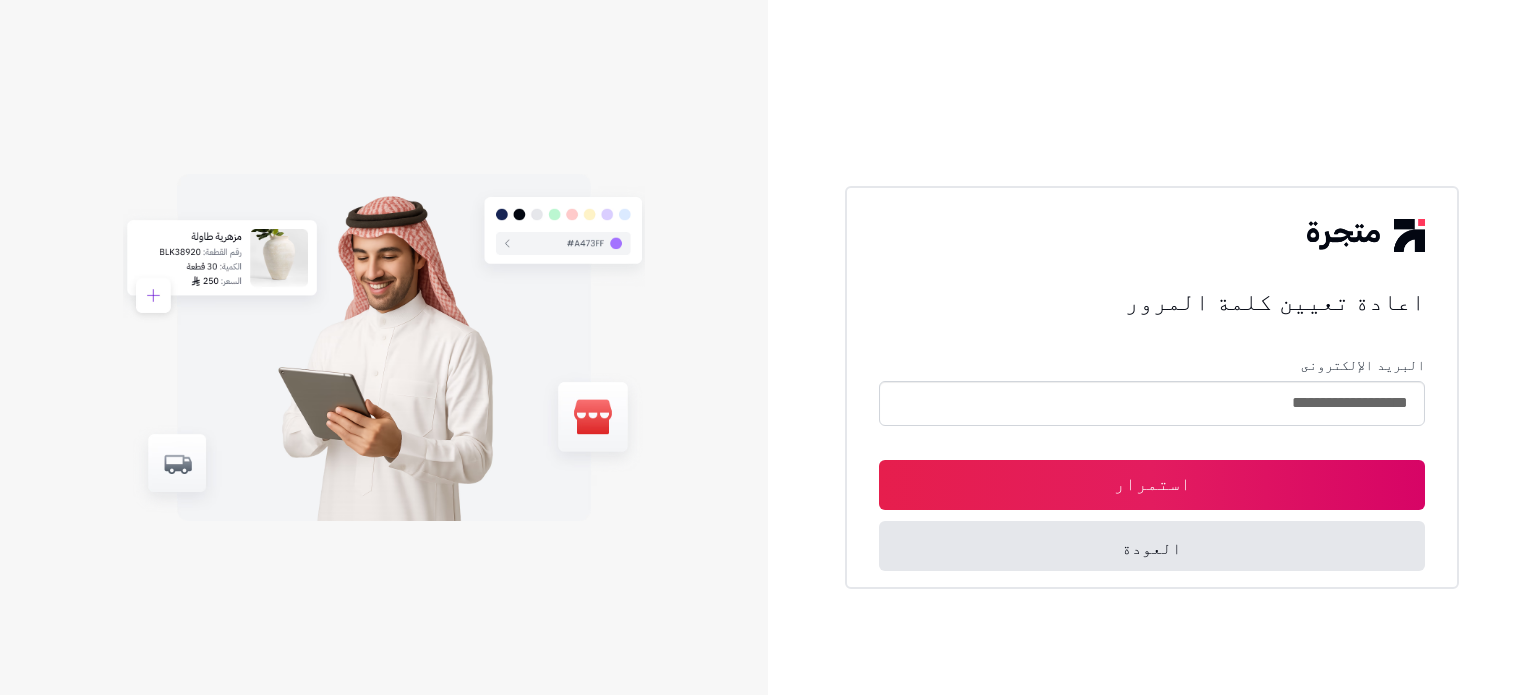 click on "استمرار" at bounding box center (1152, 485) 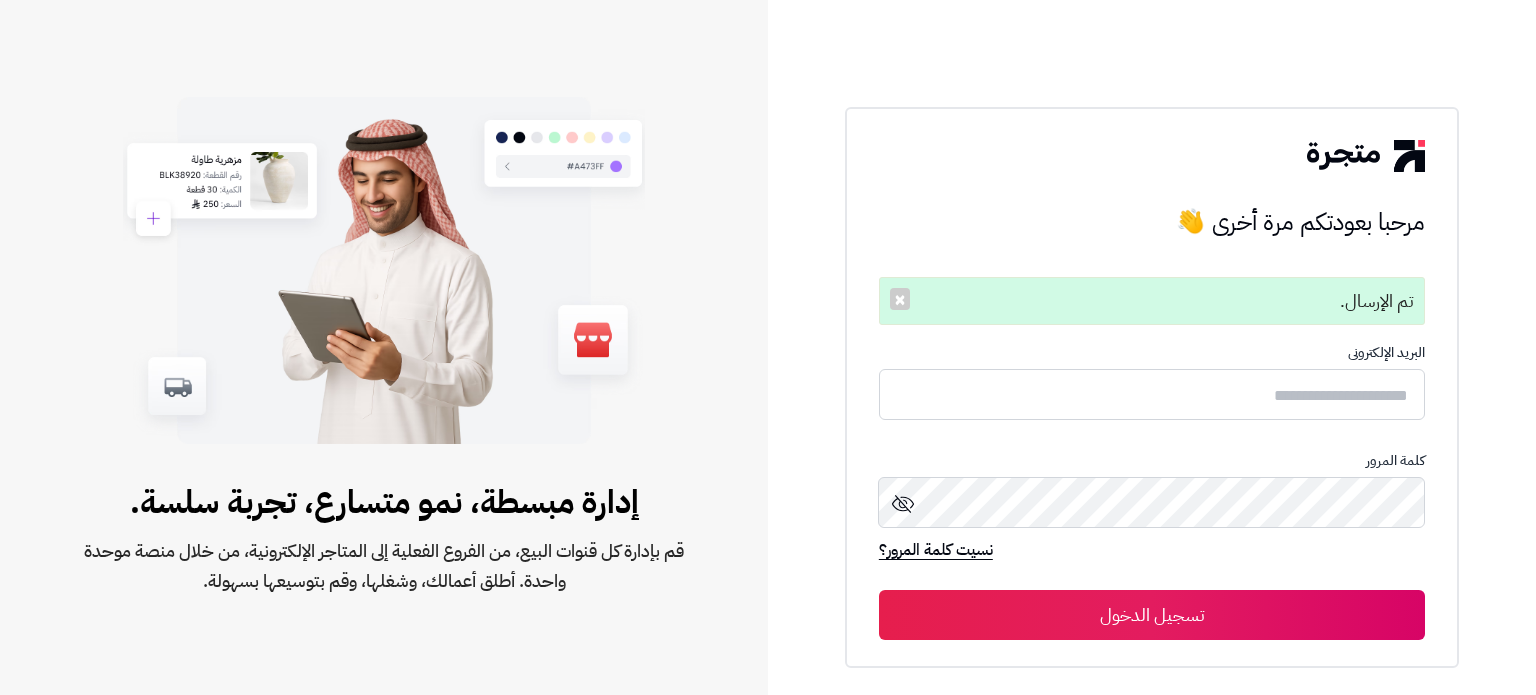 scroll, scrollTop: 0, scrollLeft: 0, axis: both 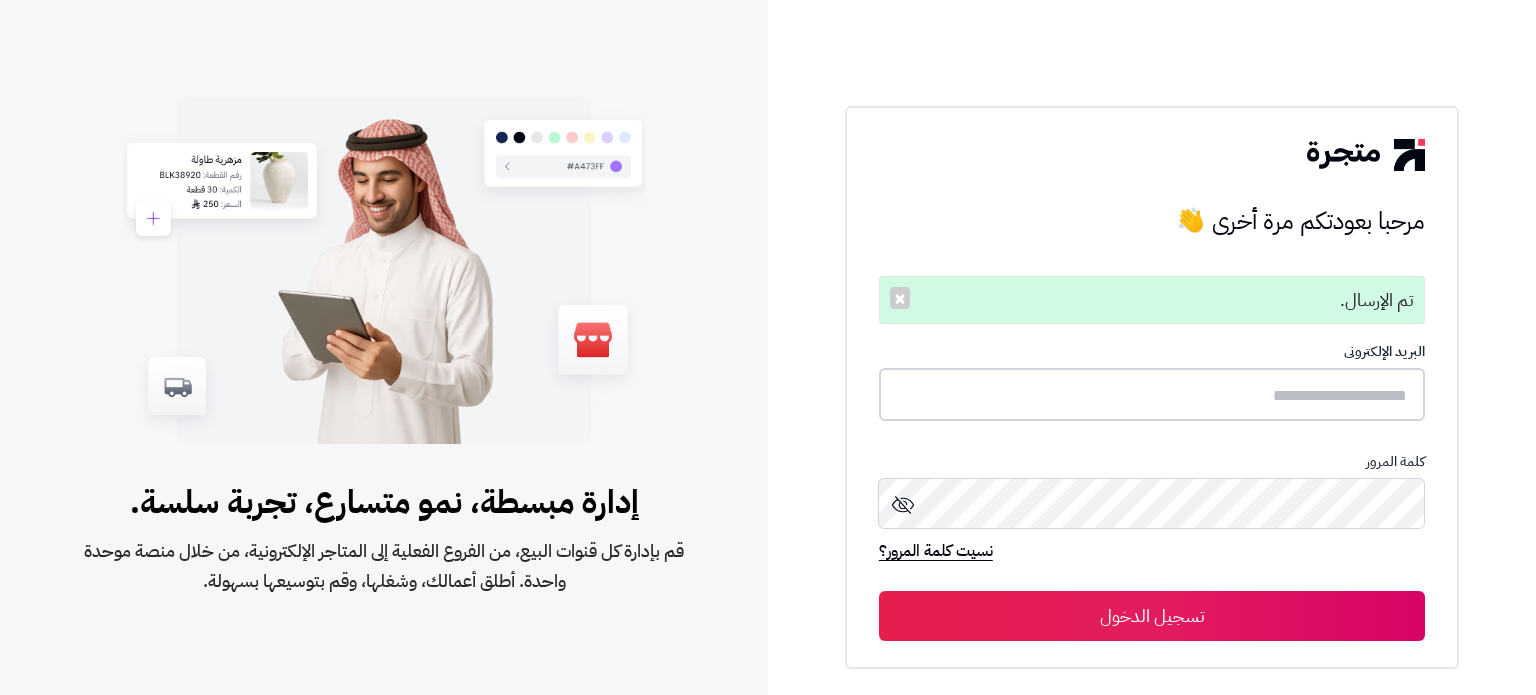 click at bounding box center (1152, 394) 